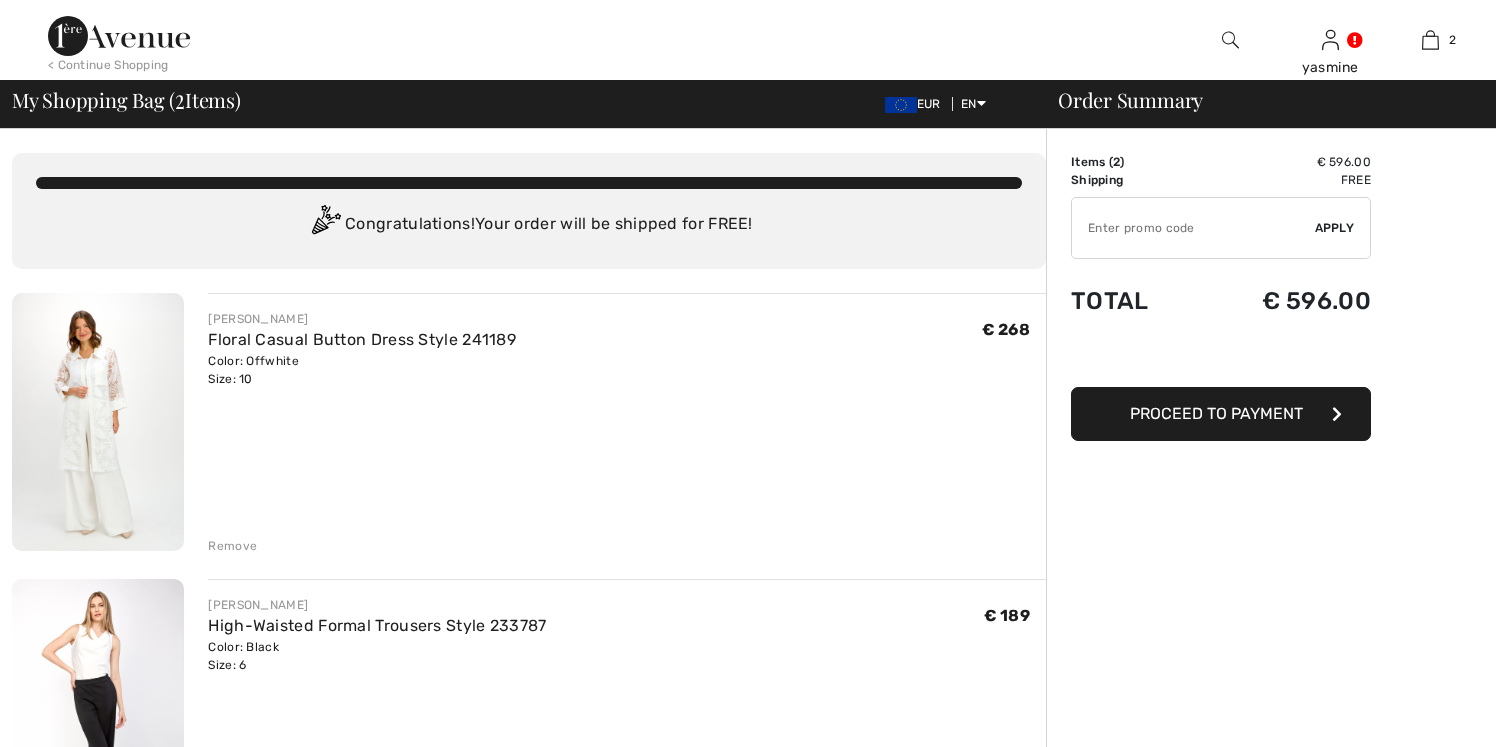 scroll, scrollTop: 35, scrollLeft: 0, axis: vertical 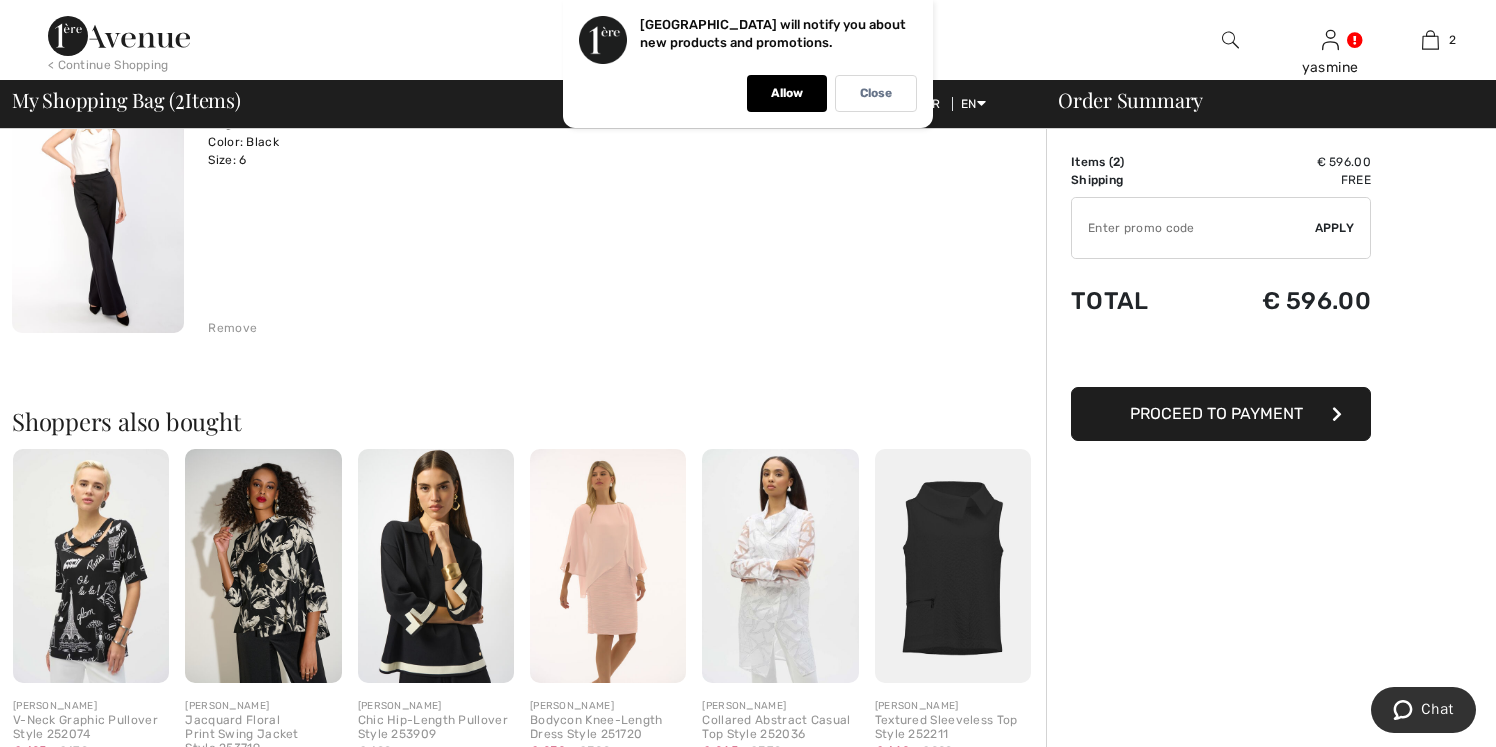 click on "Remove" at bounding box center [232, 328] 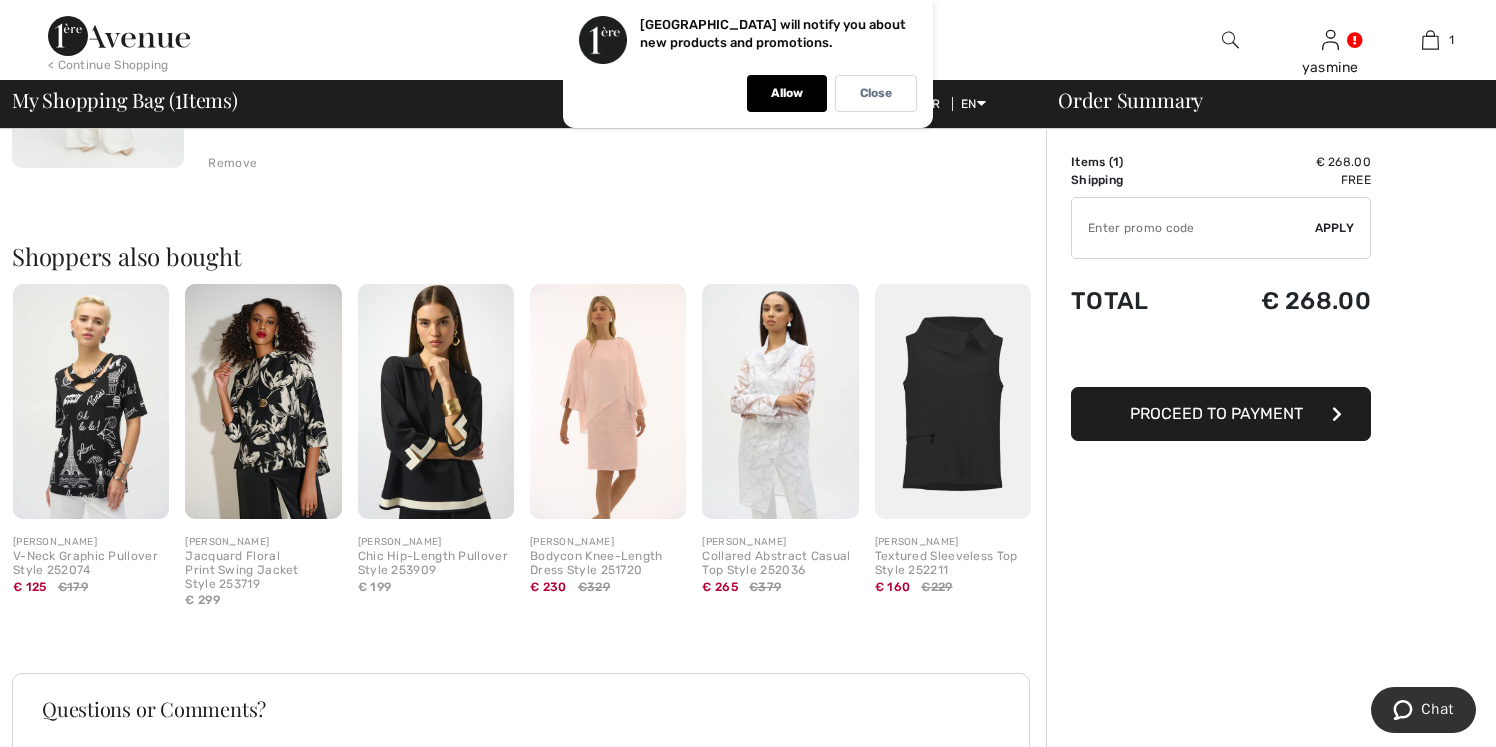 scroll, scrollTop: 0, scrollLeft: 0, axis: both 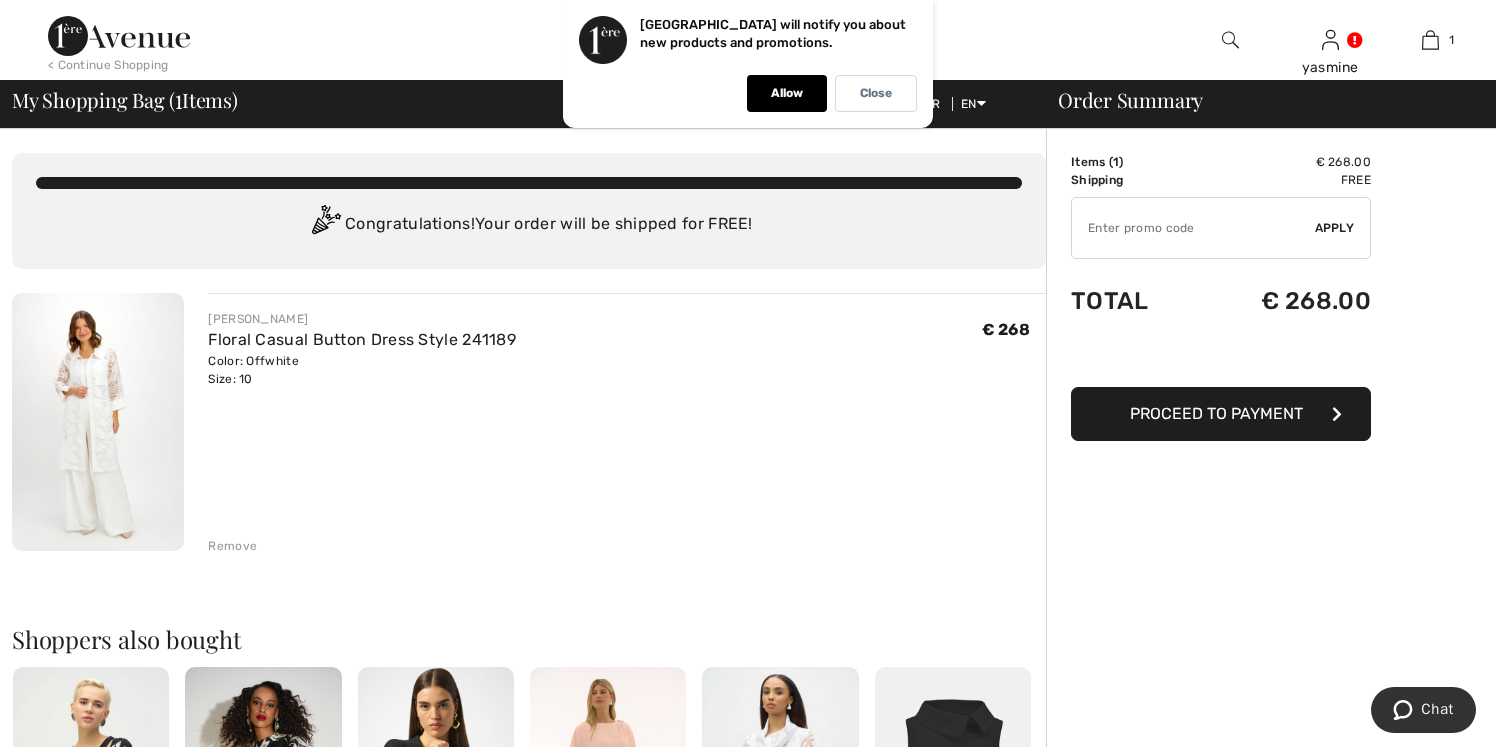click on "Proceed to Payment" at bounding box center [1216, 413] 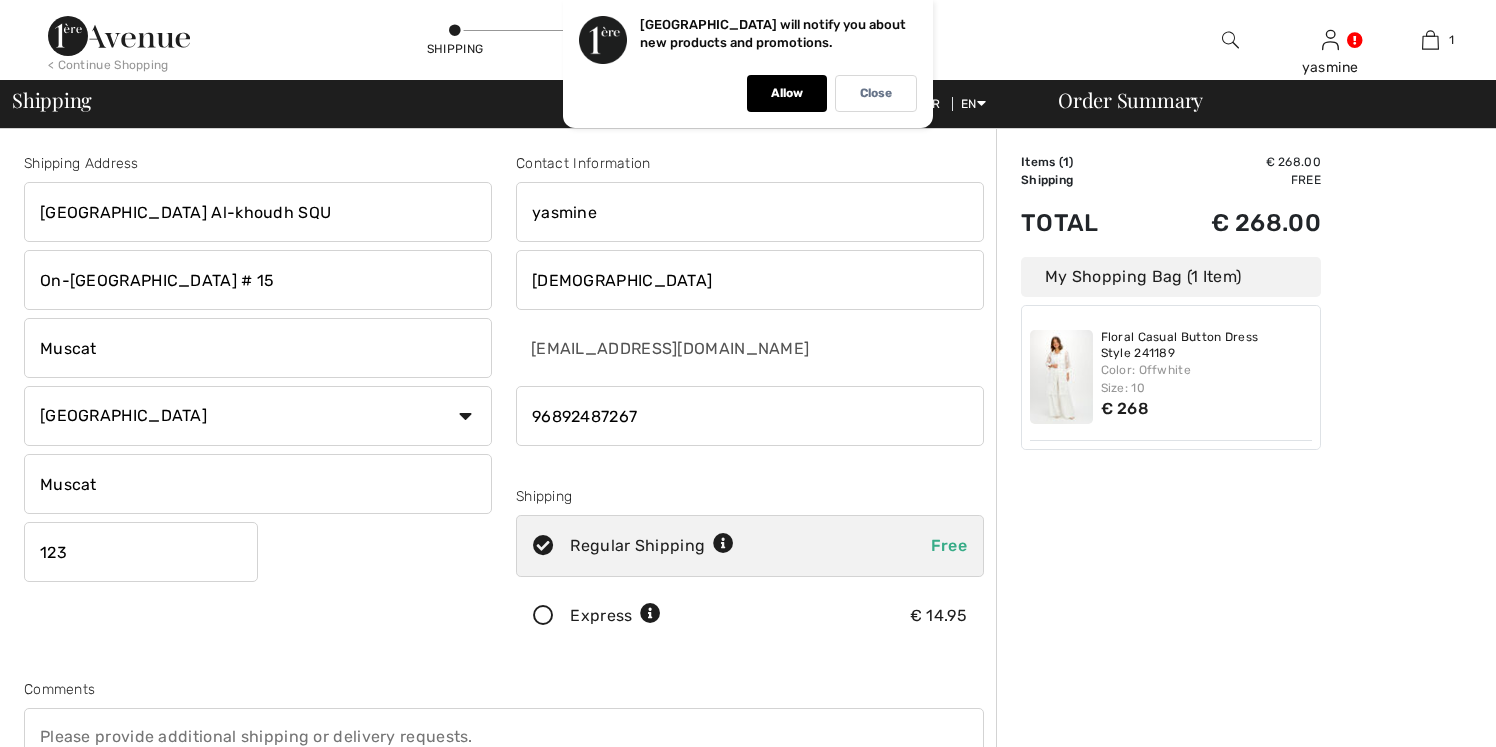 scroll, scrollTop: 0, scrollLeft: 0, axis: both 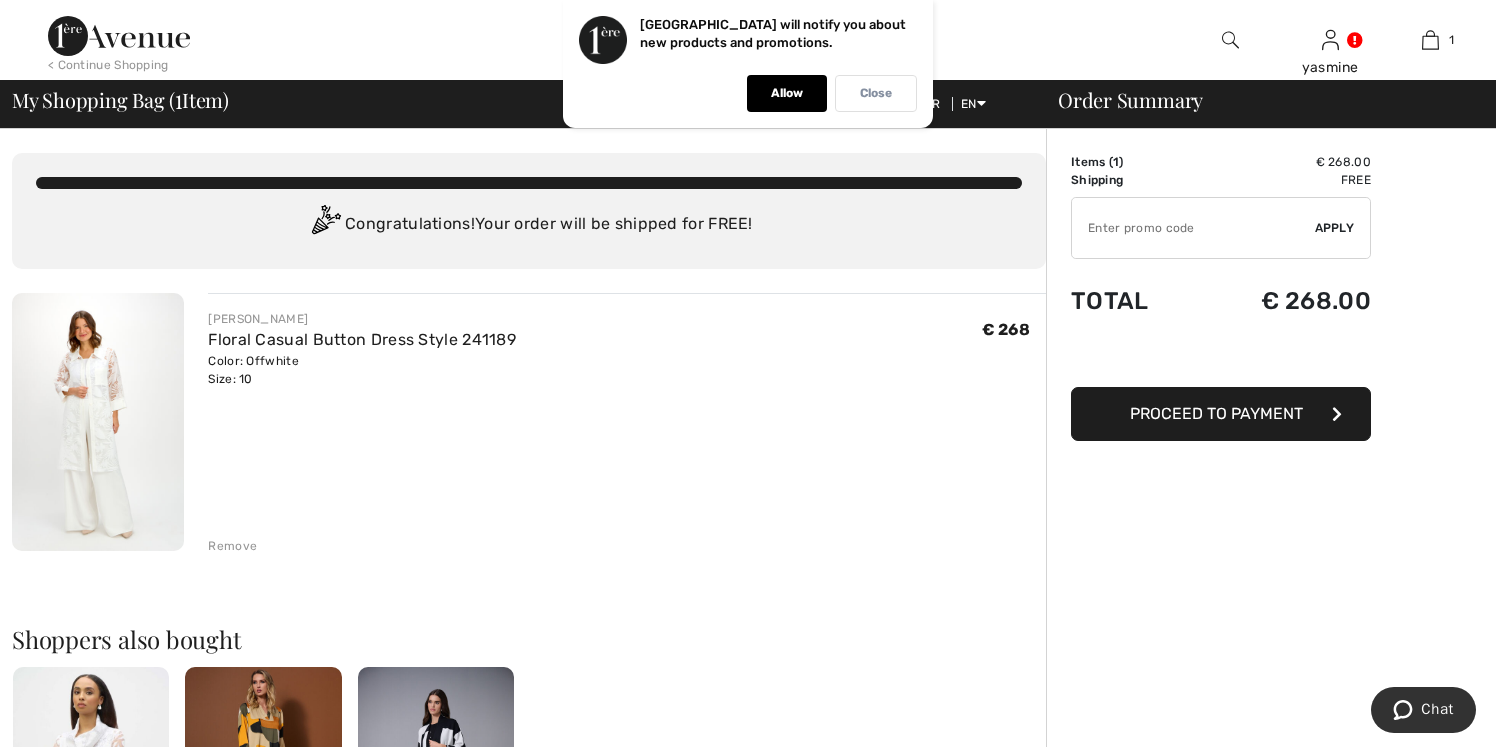click on "Close" at bounding box center (876, 93) 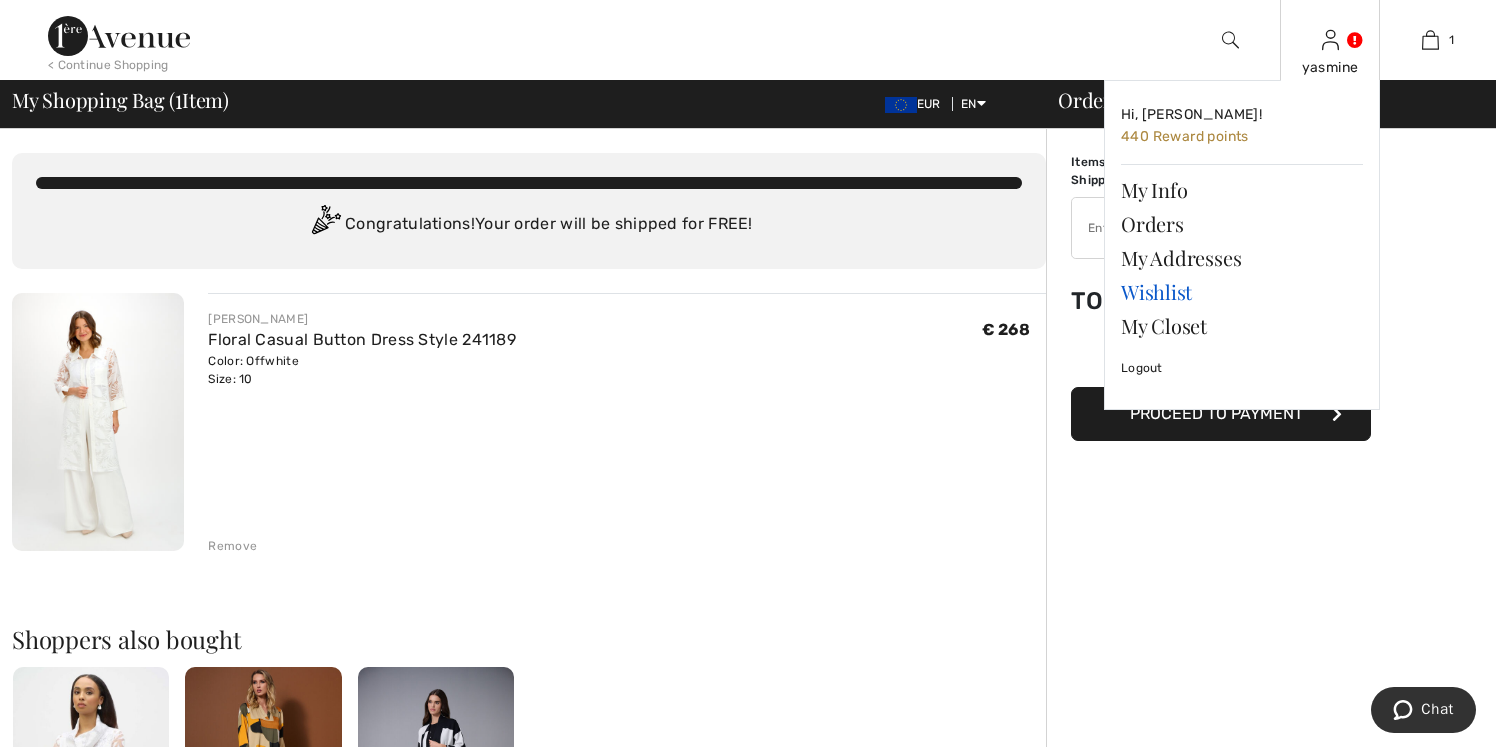click on "Wishlist" at bounding box center [1242, 292] 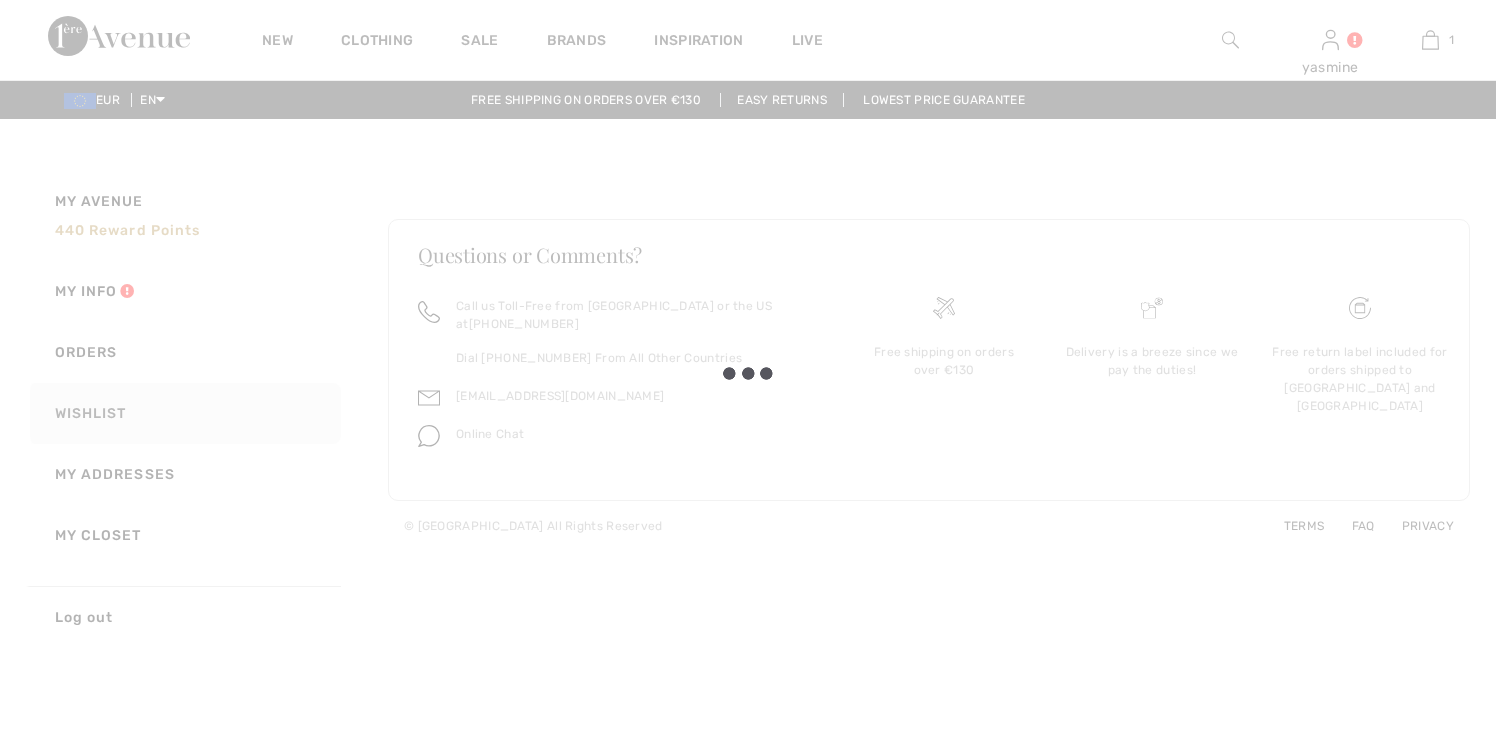 scroll, scrollTop: 0, scrollLeft: 0, axis: both 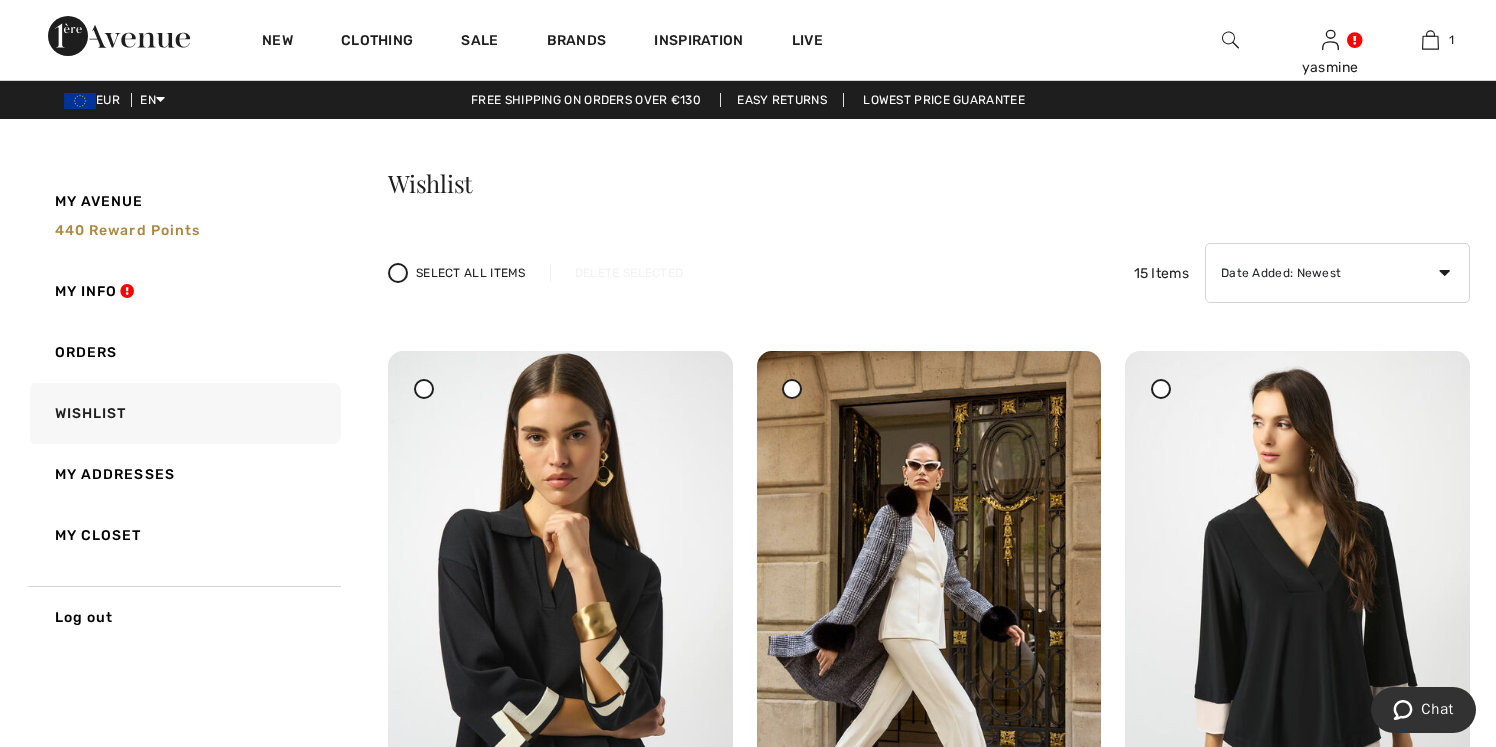 click at bounding box center (1230, 40) 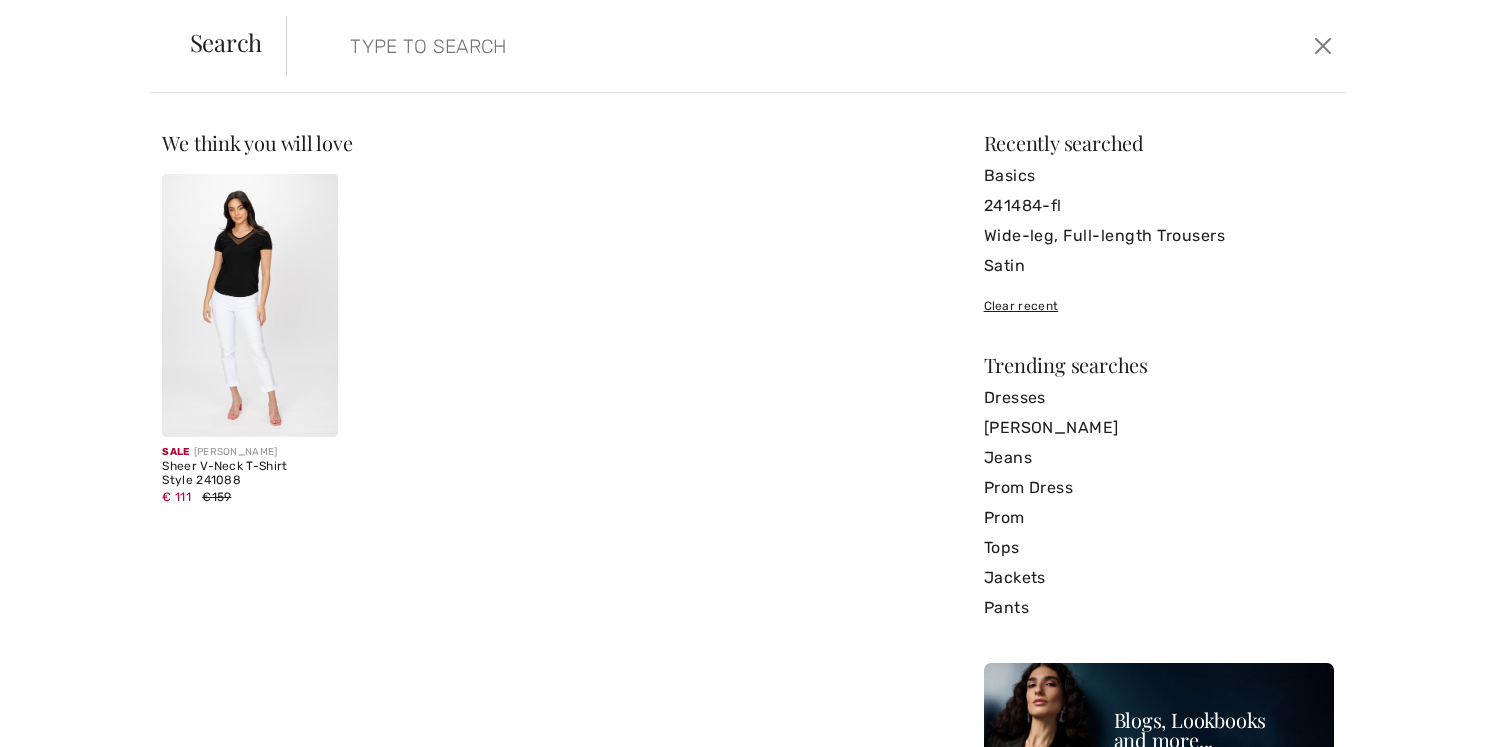 paste on "252904" 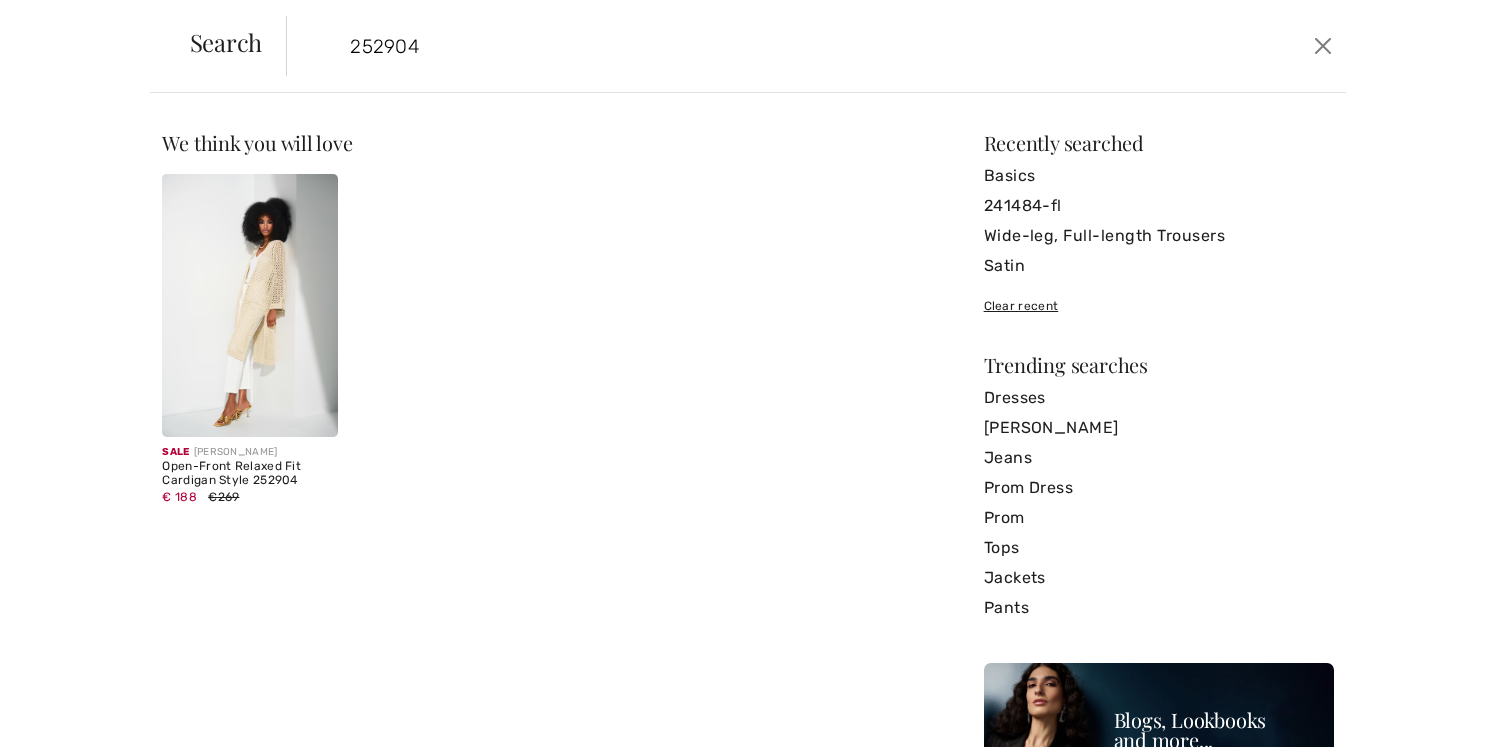 type on "252904" 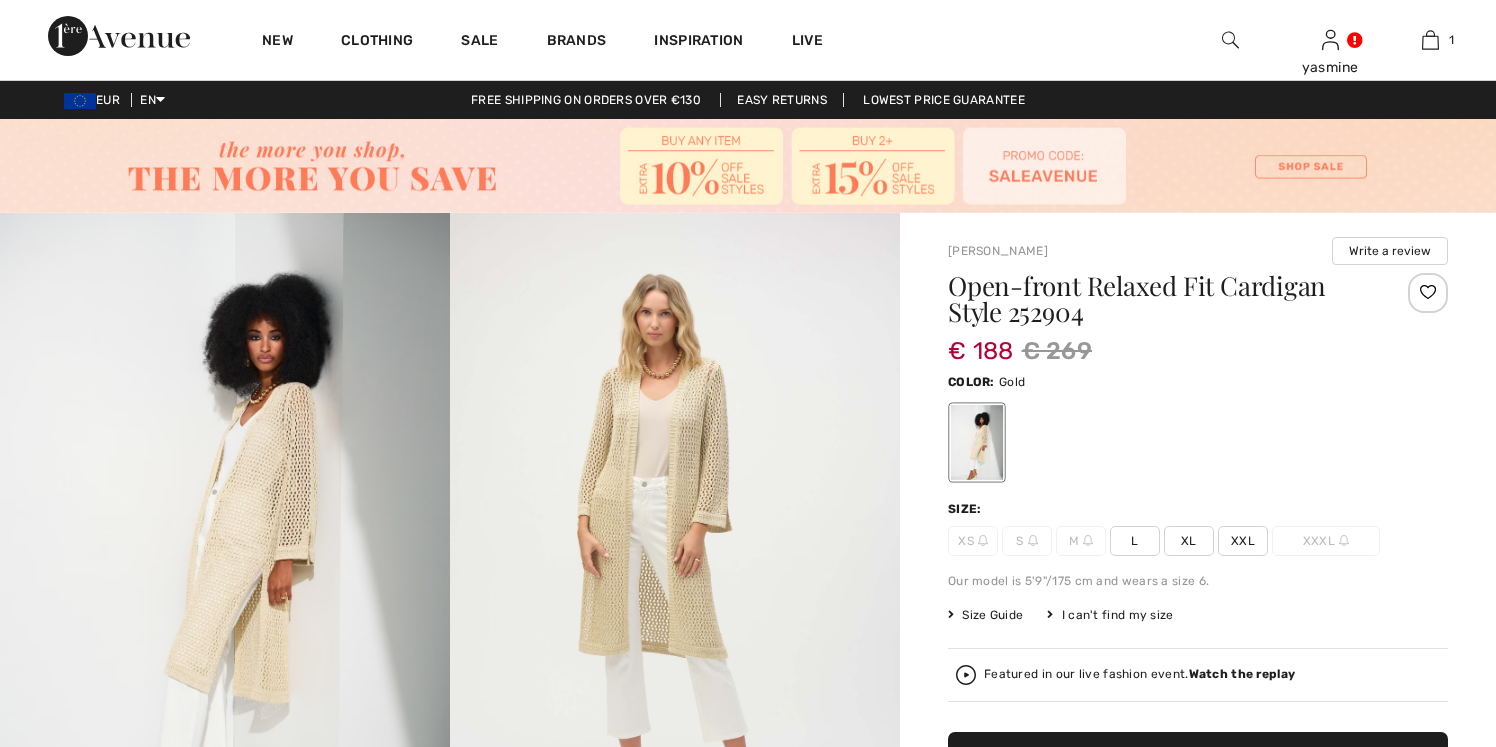 scroll, scrollTop: 0, scrollLeft: 0, axis: both 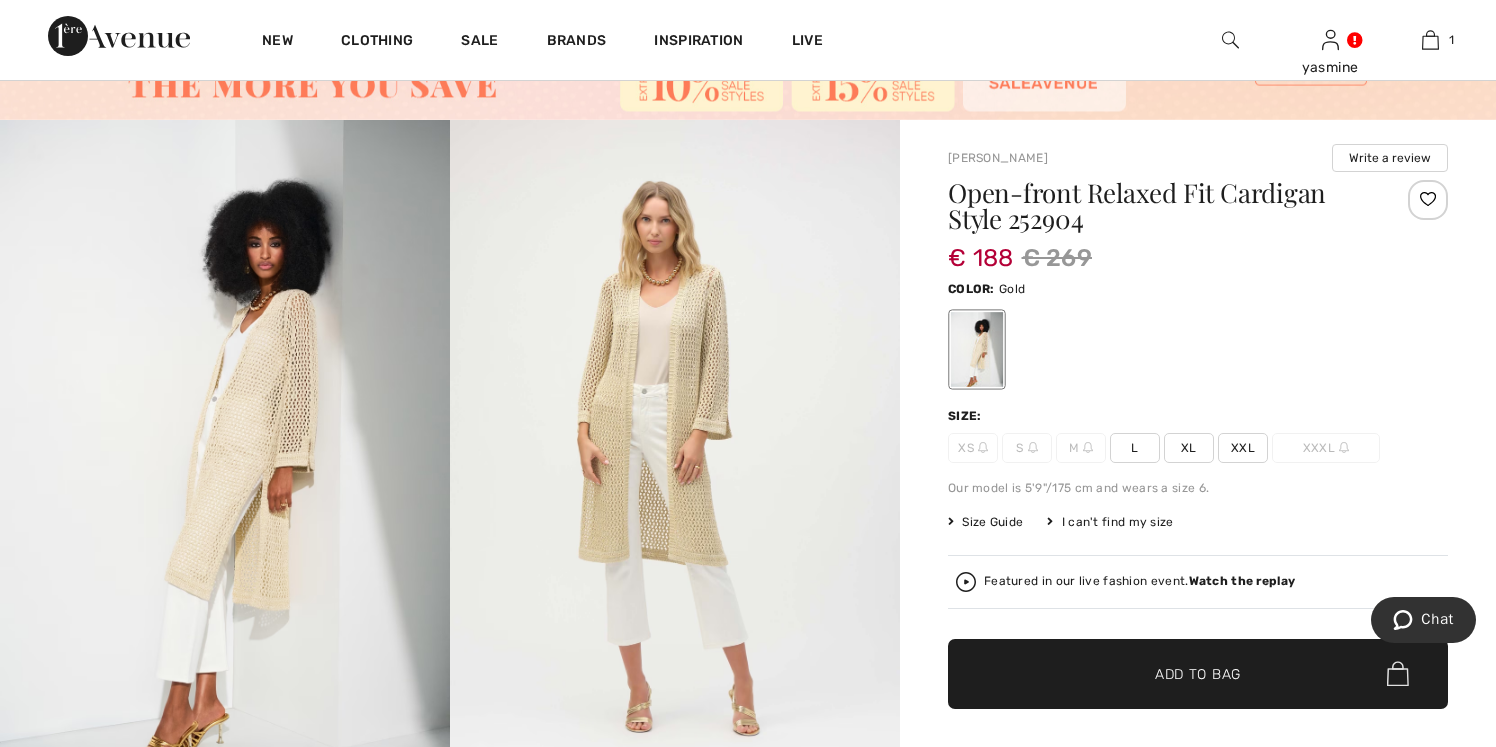 click on "L" at bounding box center [1135, 448] 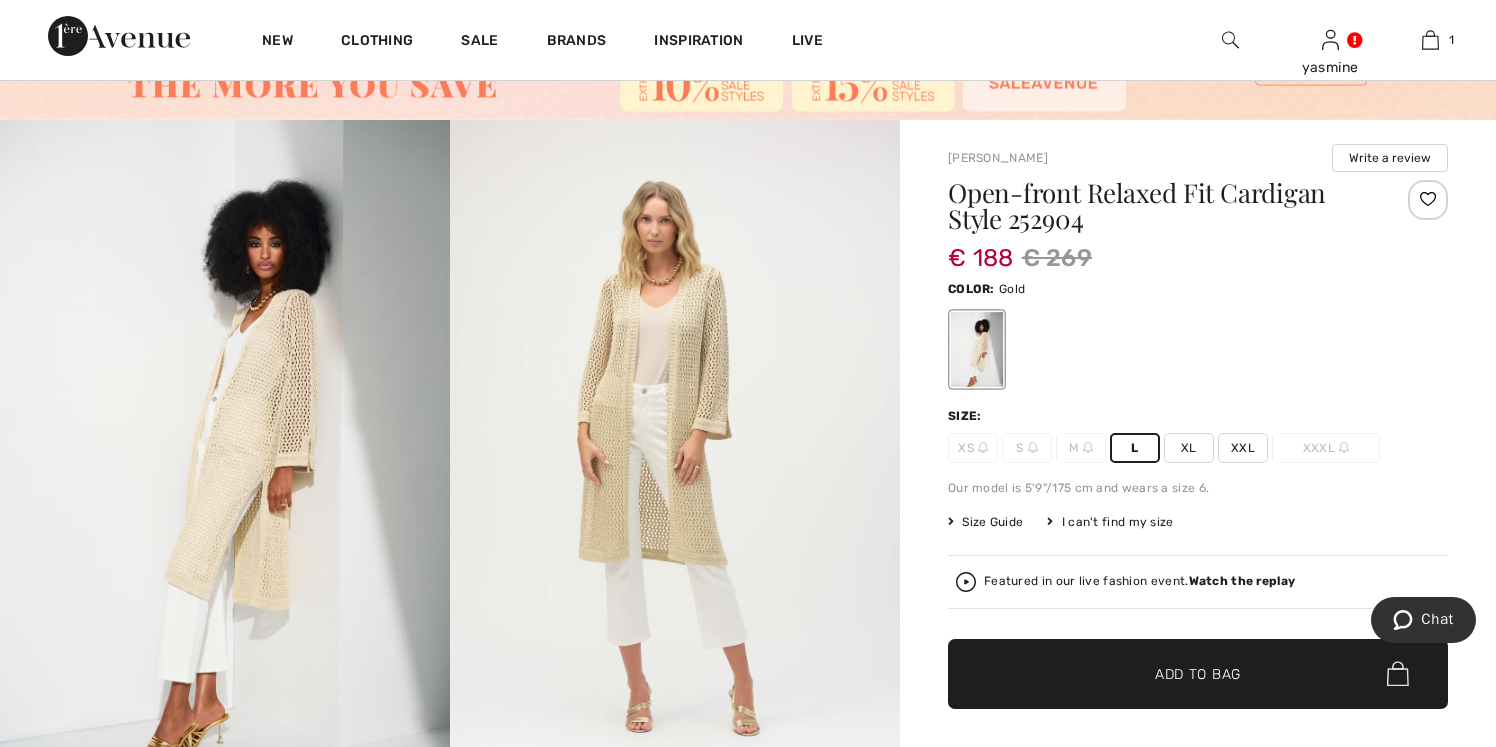 click on "Add to Bag" at bounding box center [1198, 673] 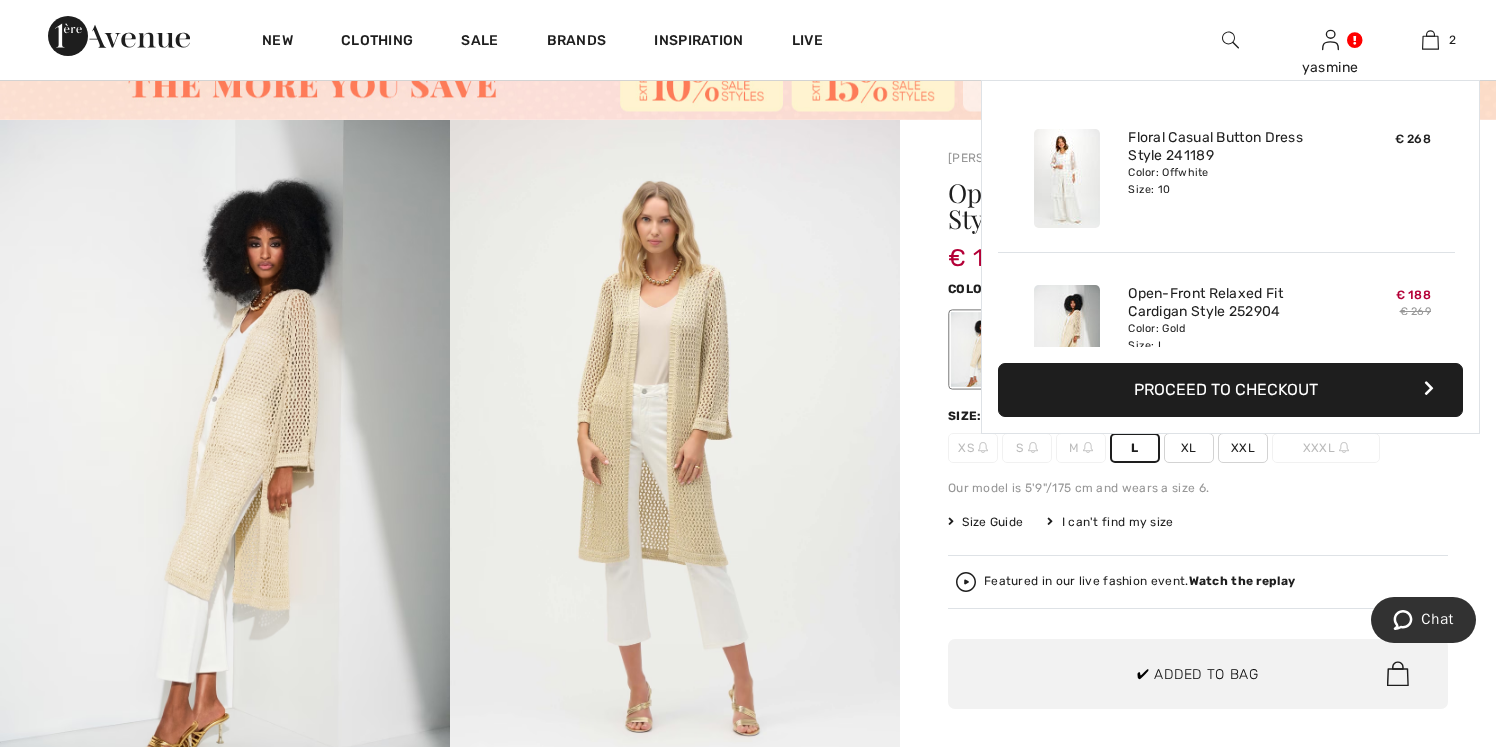 scroll, scrollTop: 62, scrollLeft: 0, axis: vertical 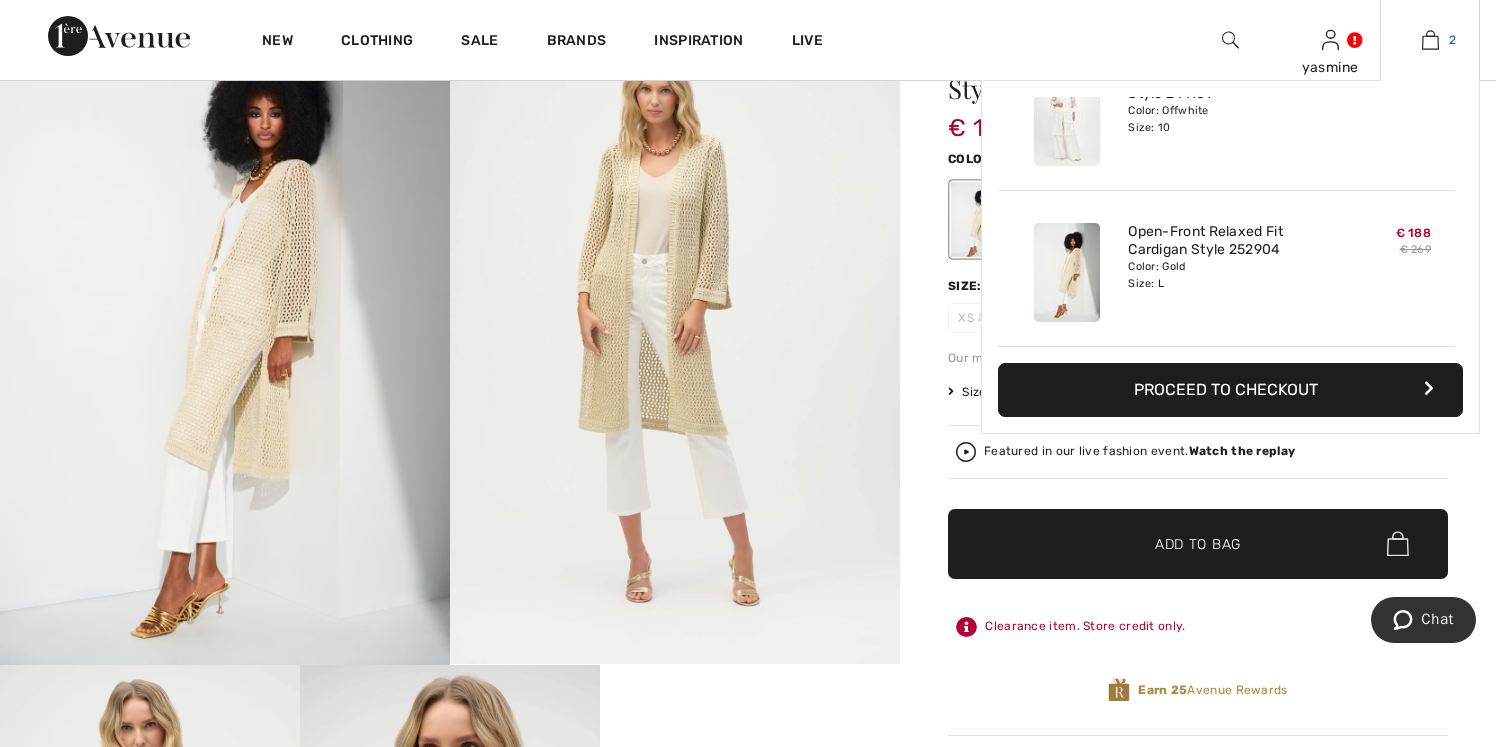 click at bounding box center (1430, 40) 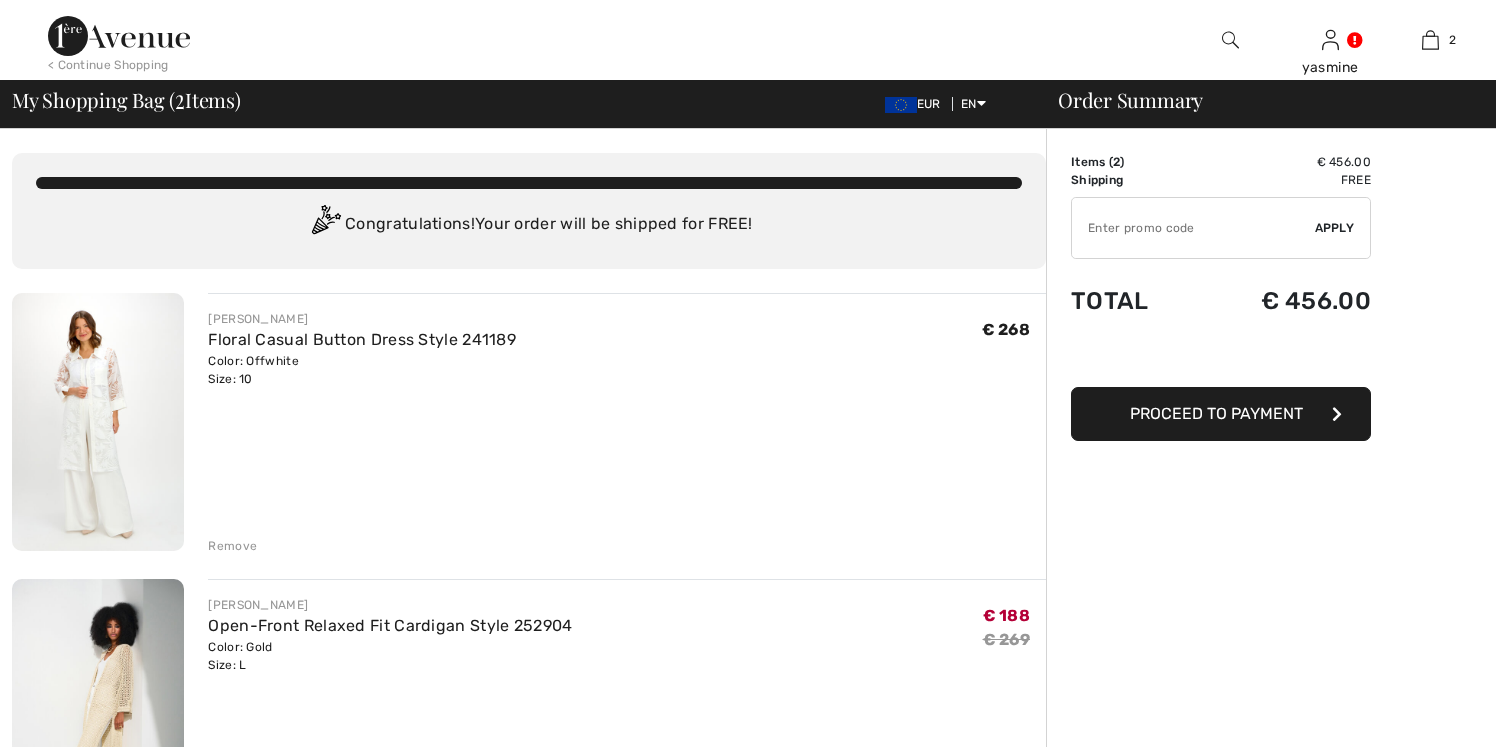 scroll, scrollTop: 0, scrollLeft: 0, axis: both 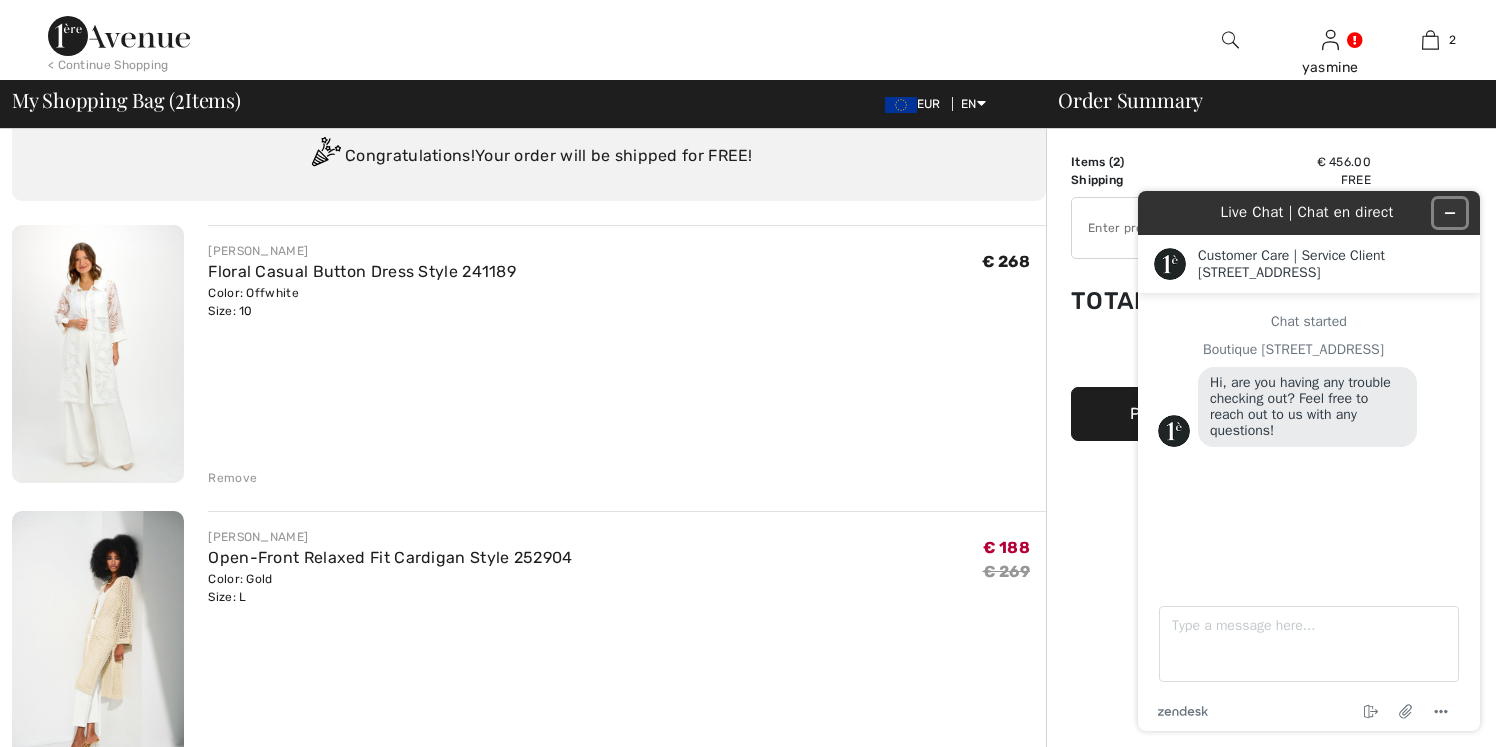 click 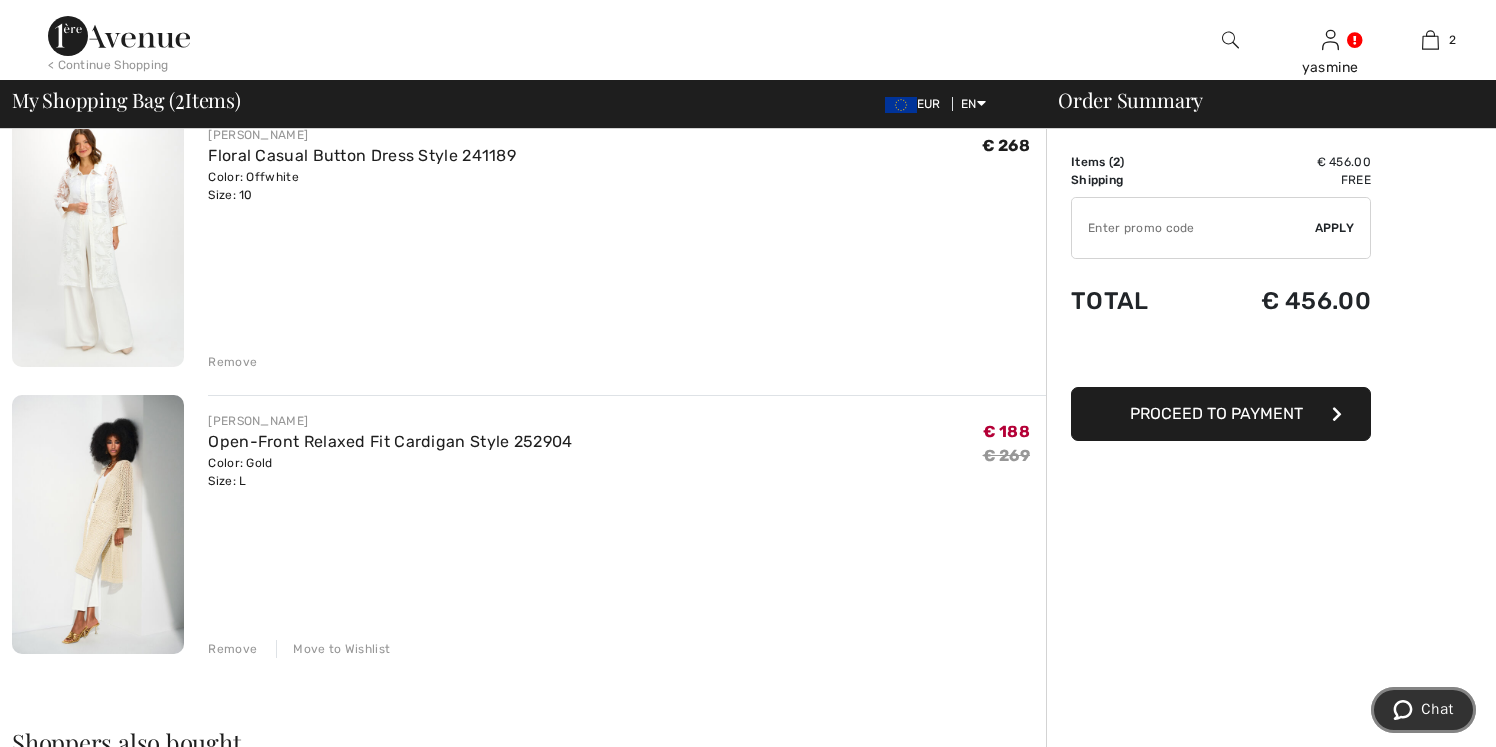 scroll, scrollTop: 0, scrollLeft: 0, axis: both 